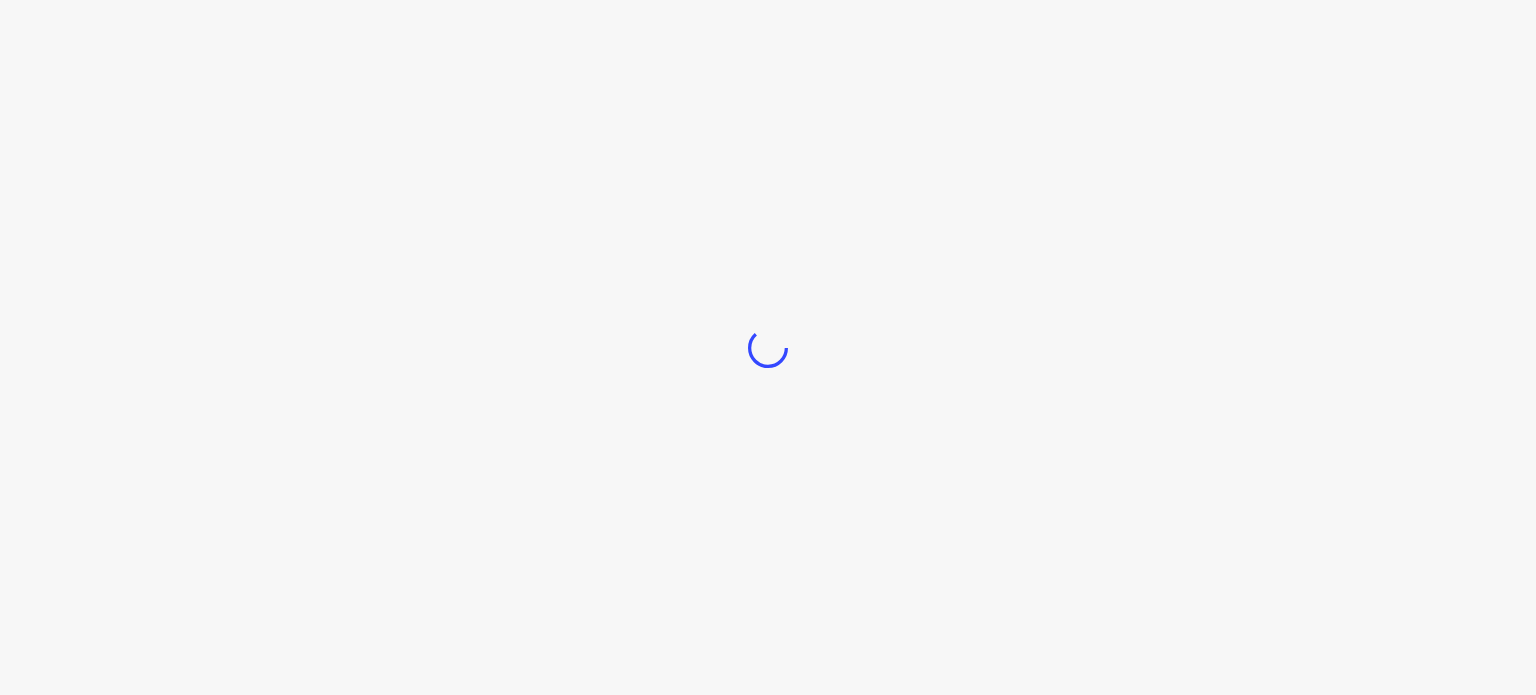 scroll, scrollTop: 0, scrollLeft: 0, axis: both 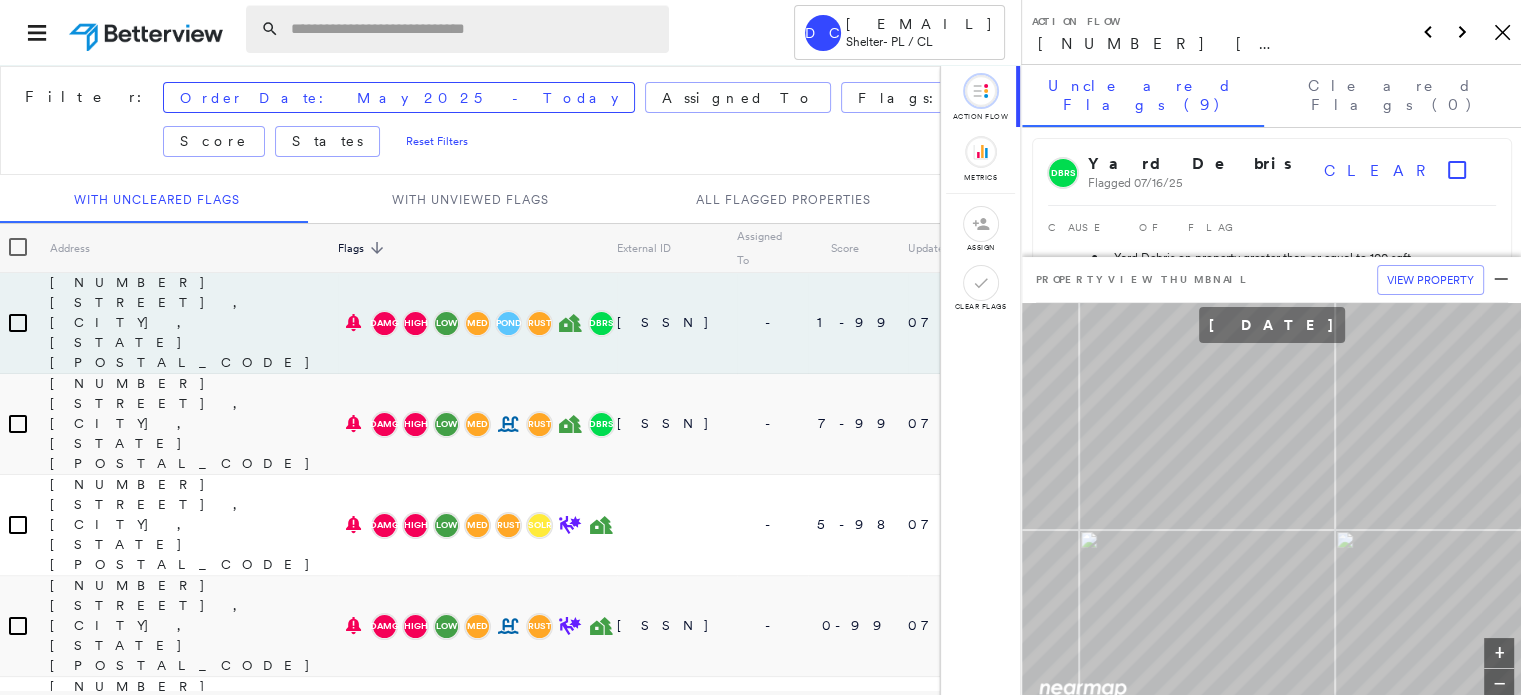 click at bounding box center (474, 29) 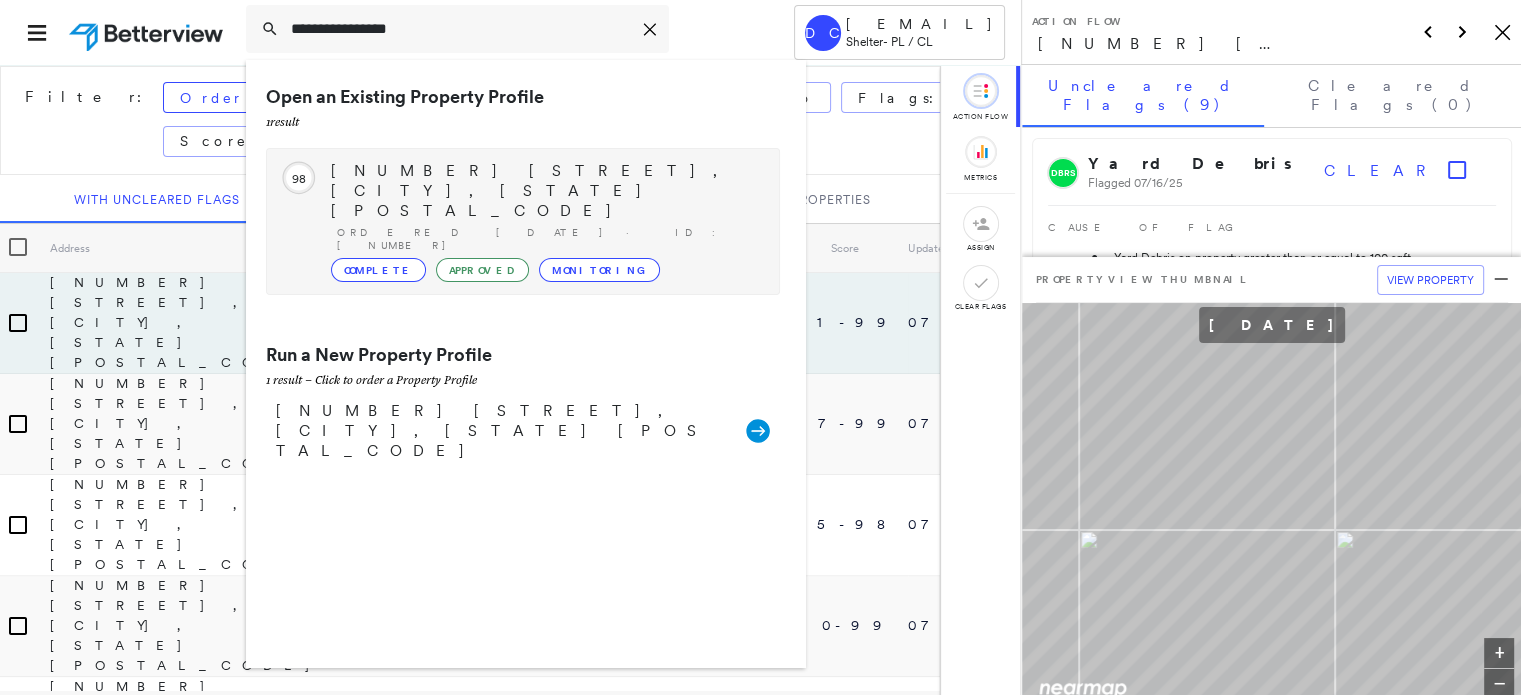 type on "**********" 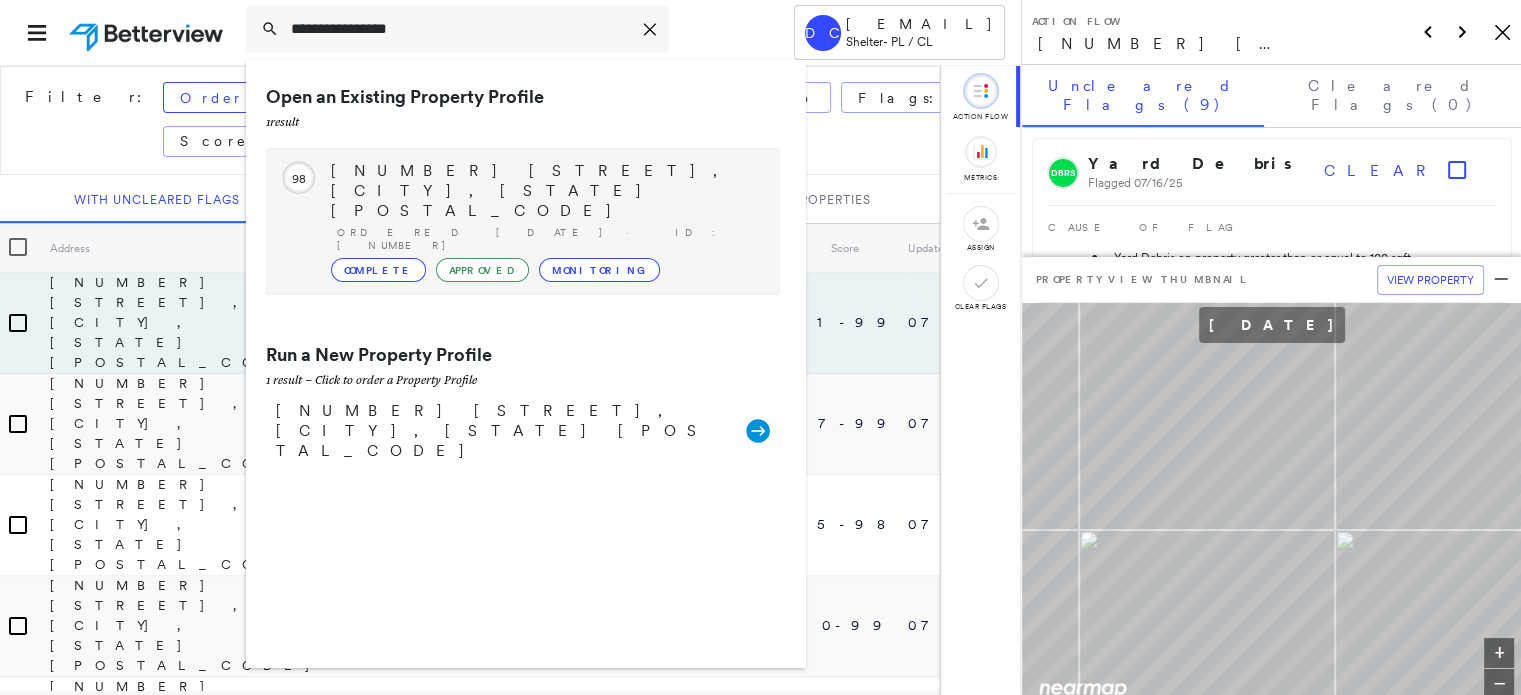 click on "[NUMBER] [STREET], [CITY], [STATE] [POSTAL_CODE]" at bounding box center (545, 191) 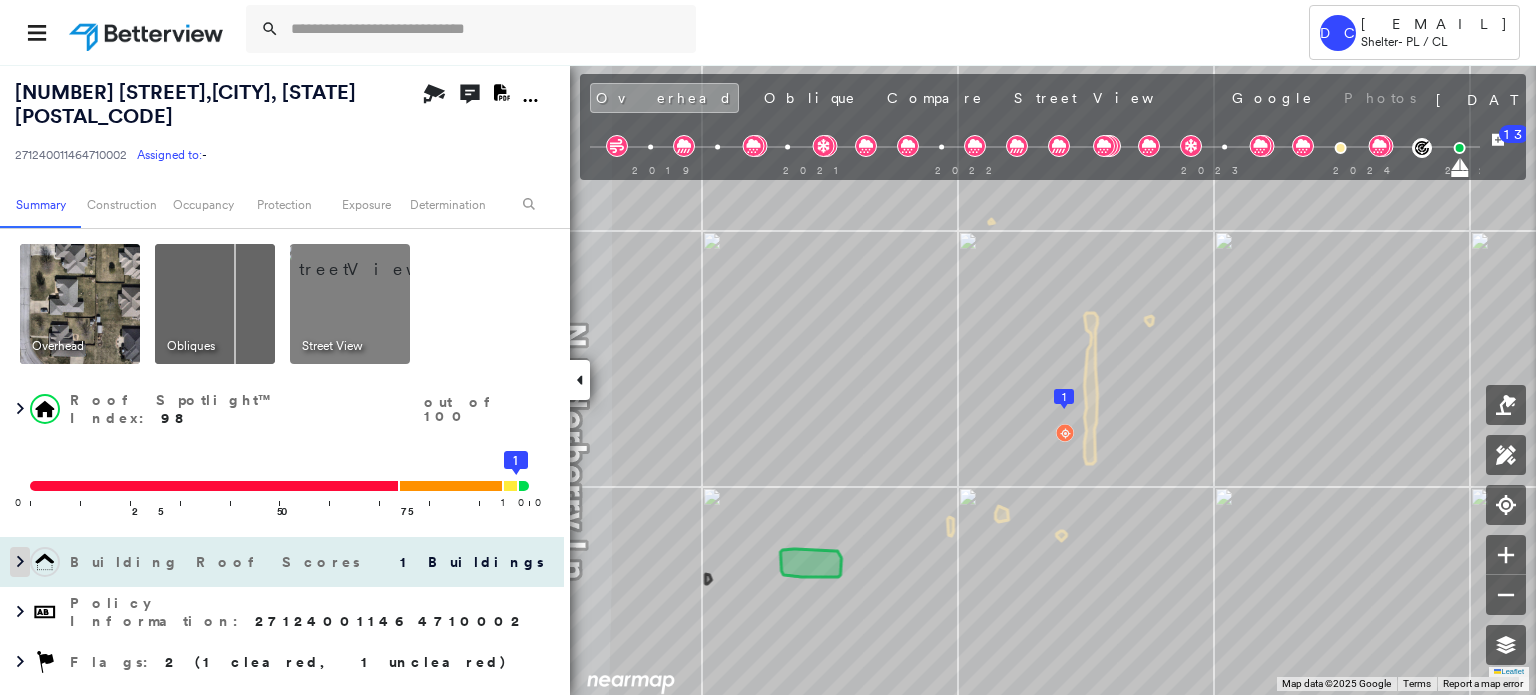 click 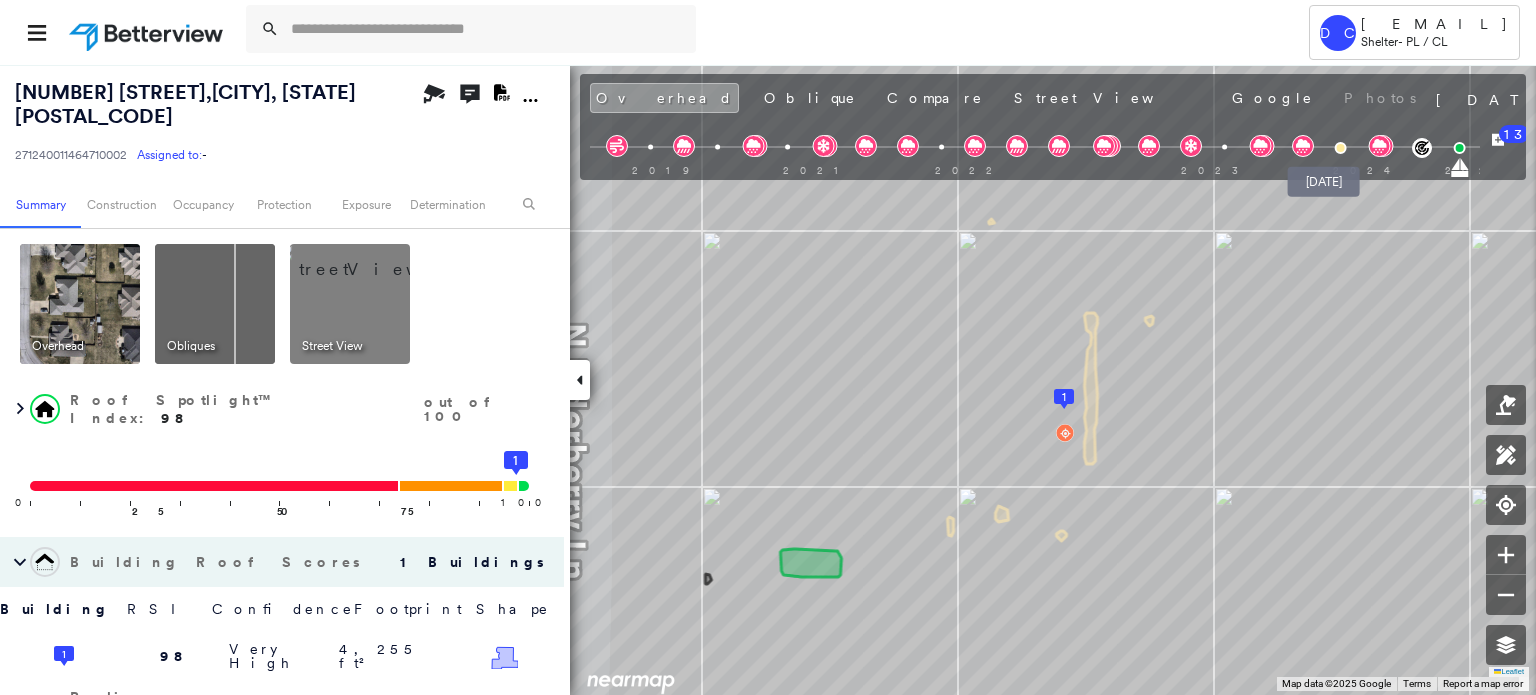 click at bounding box center (1340, 148) 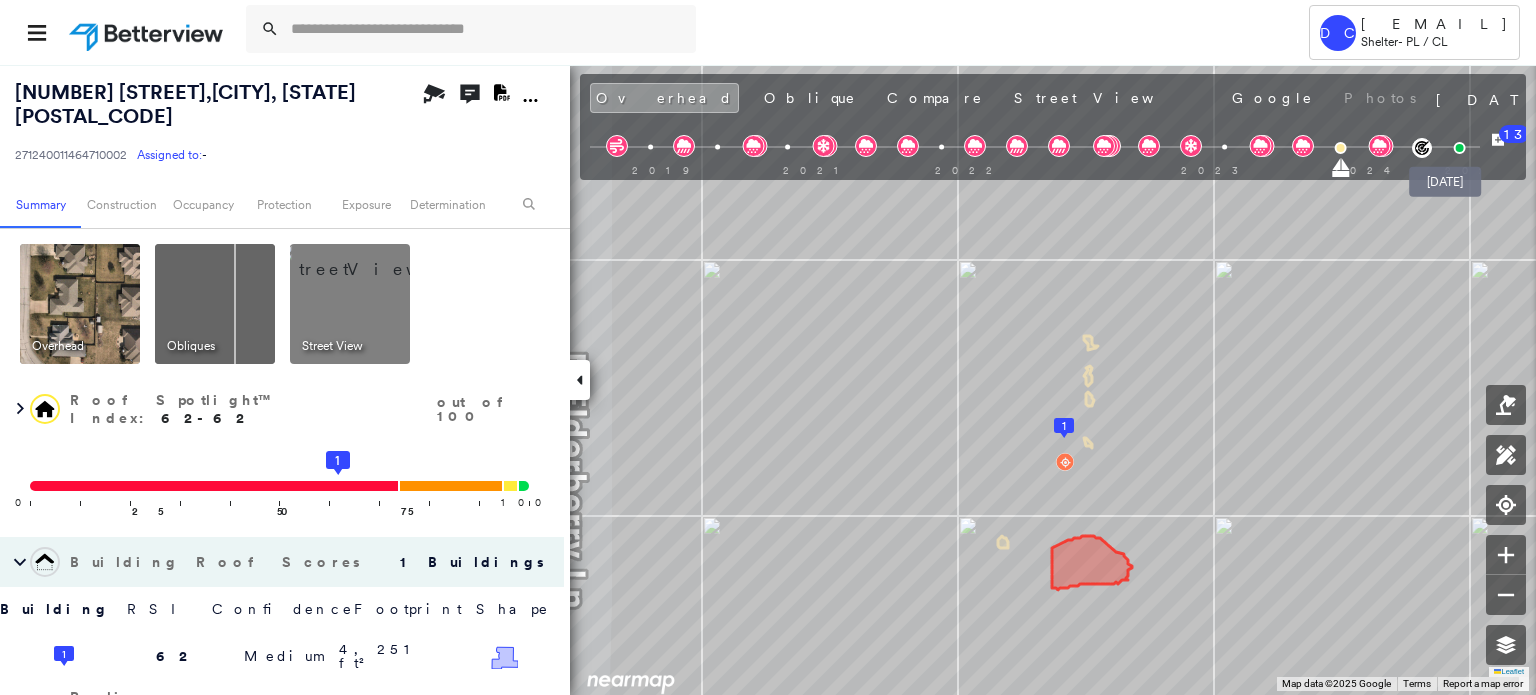 click at bounding box center (1459, 148) 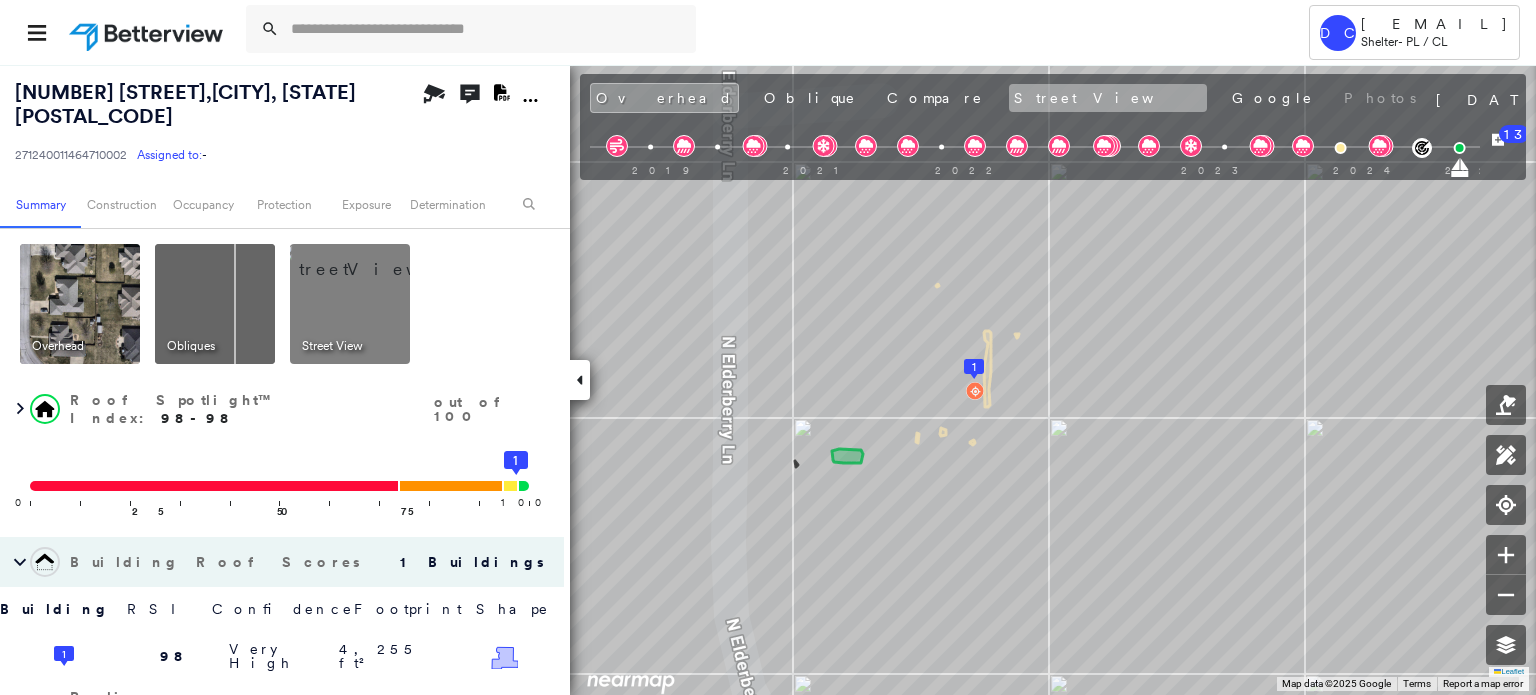 click on "Street View" at bounding box center [1108, 98] 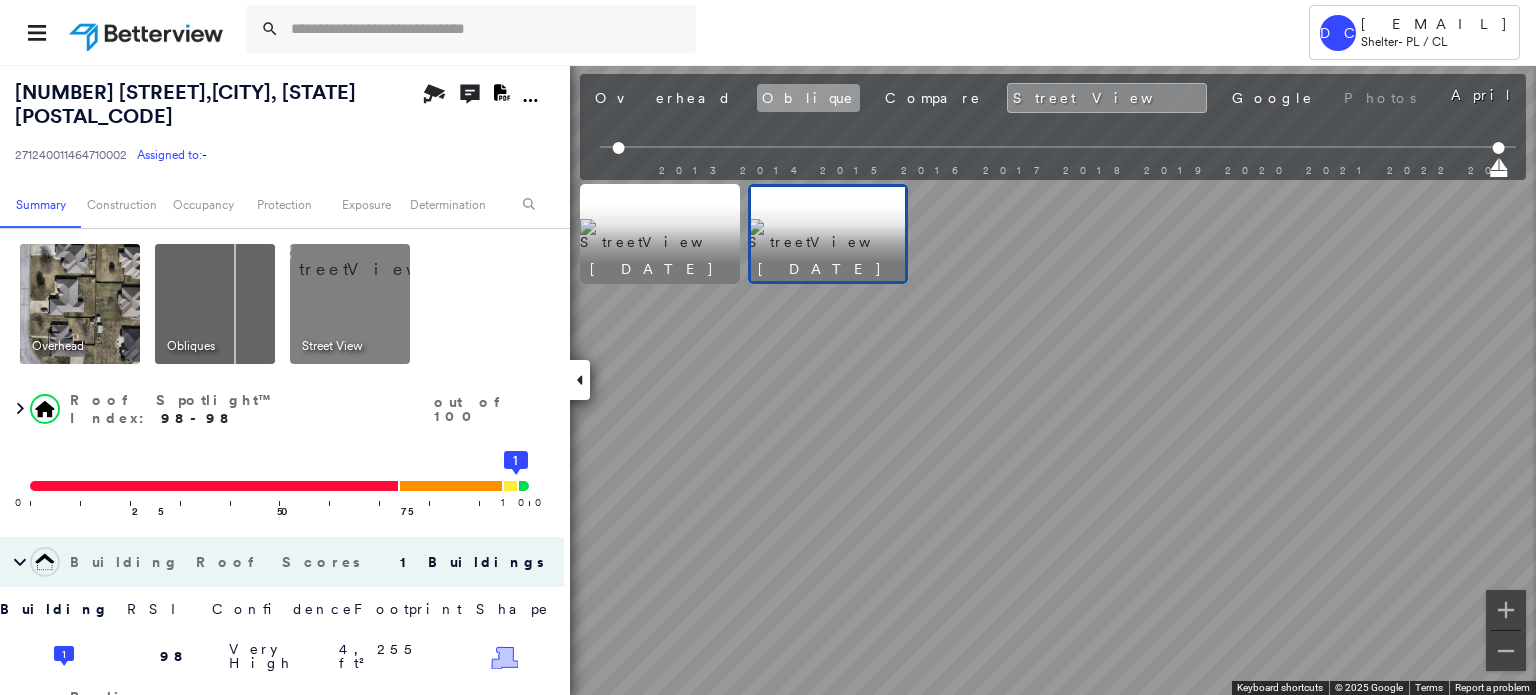 click on "Oblique" at bounding box center (808, 98) 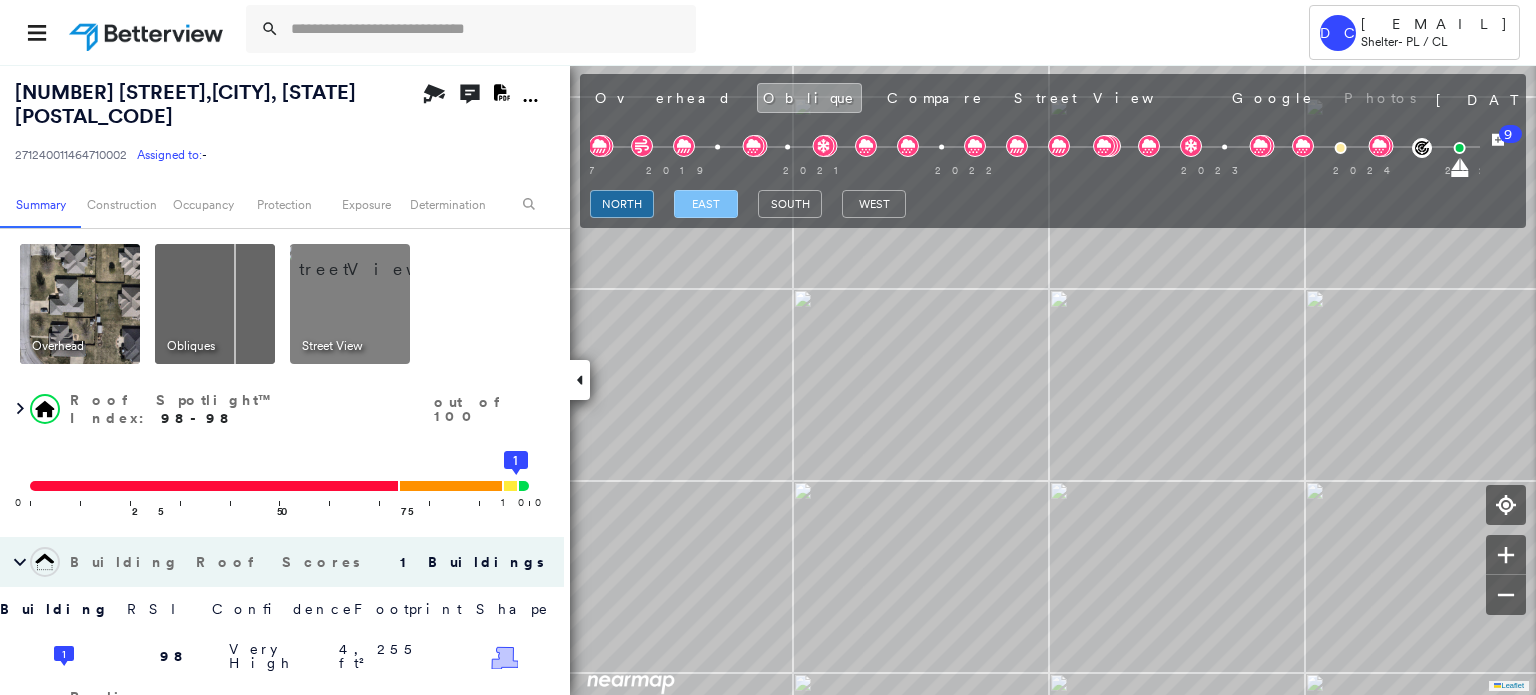 click on "east" at bounding box center [706, 204] 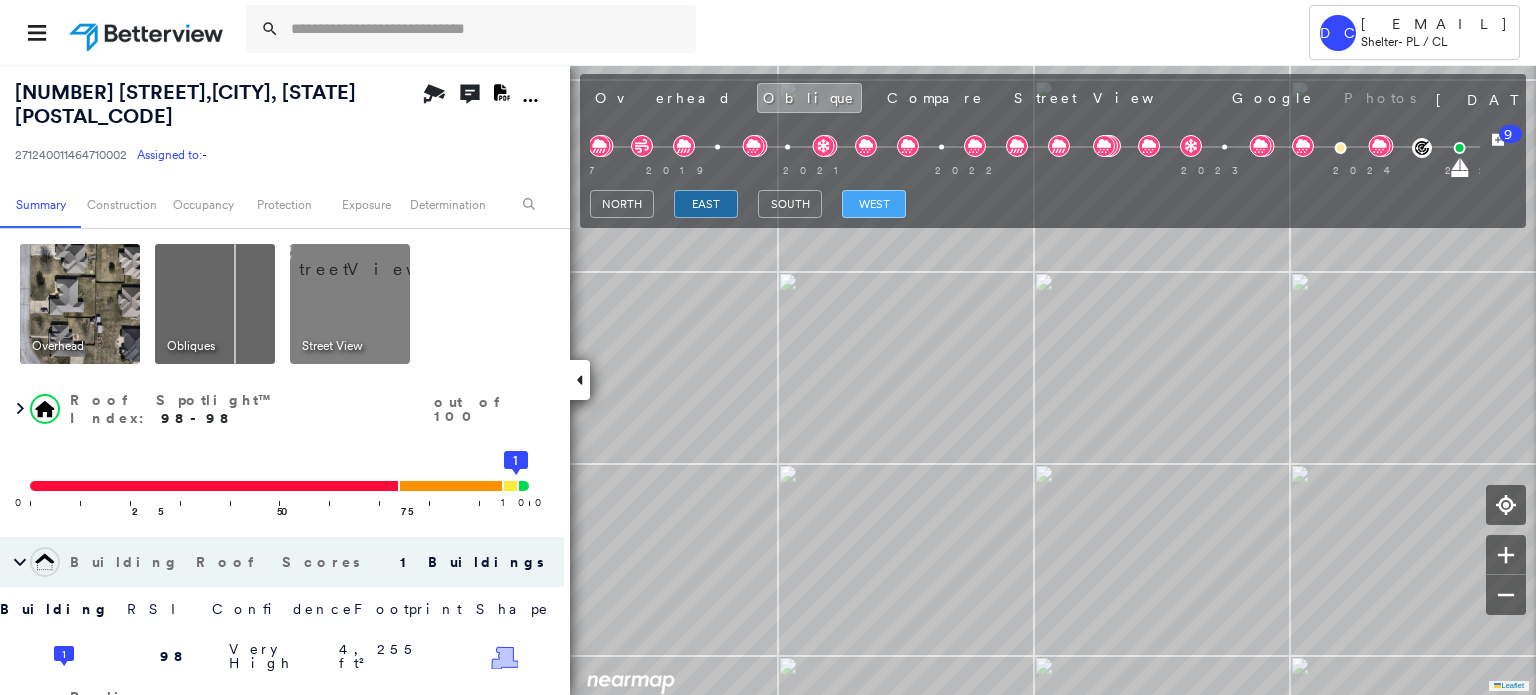 click on "west" at bounding box center [874, 204] 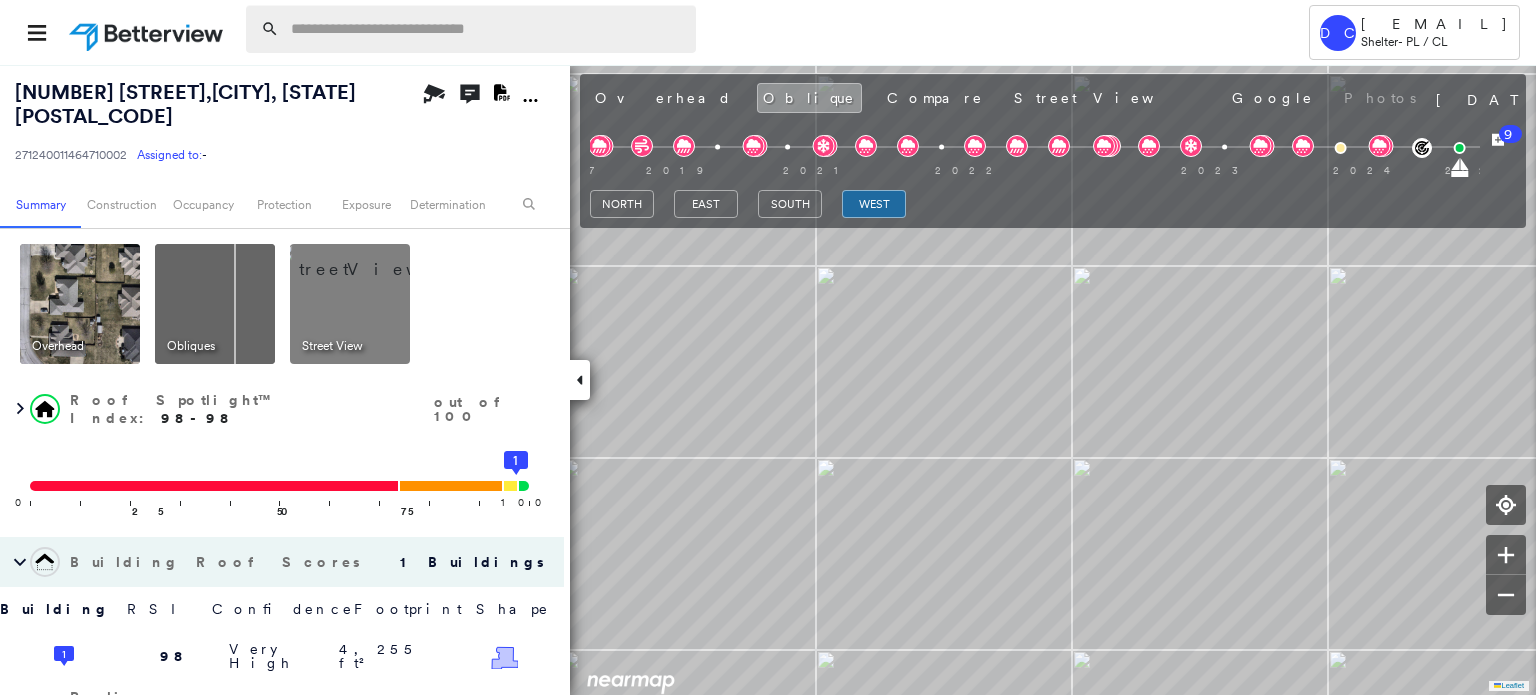 click at bounding box center [487, 29] 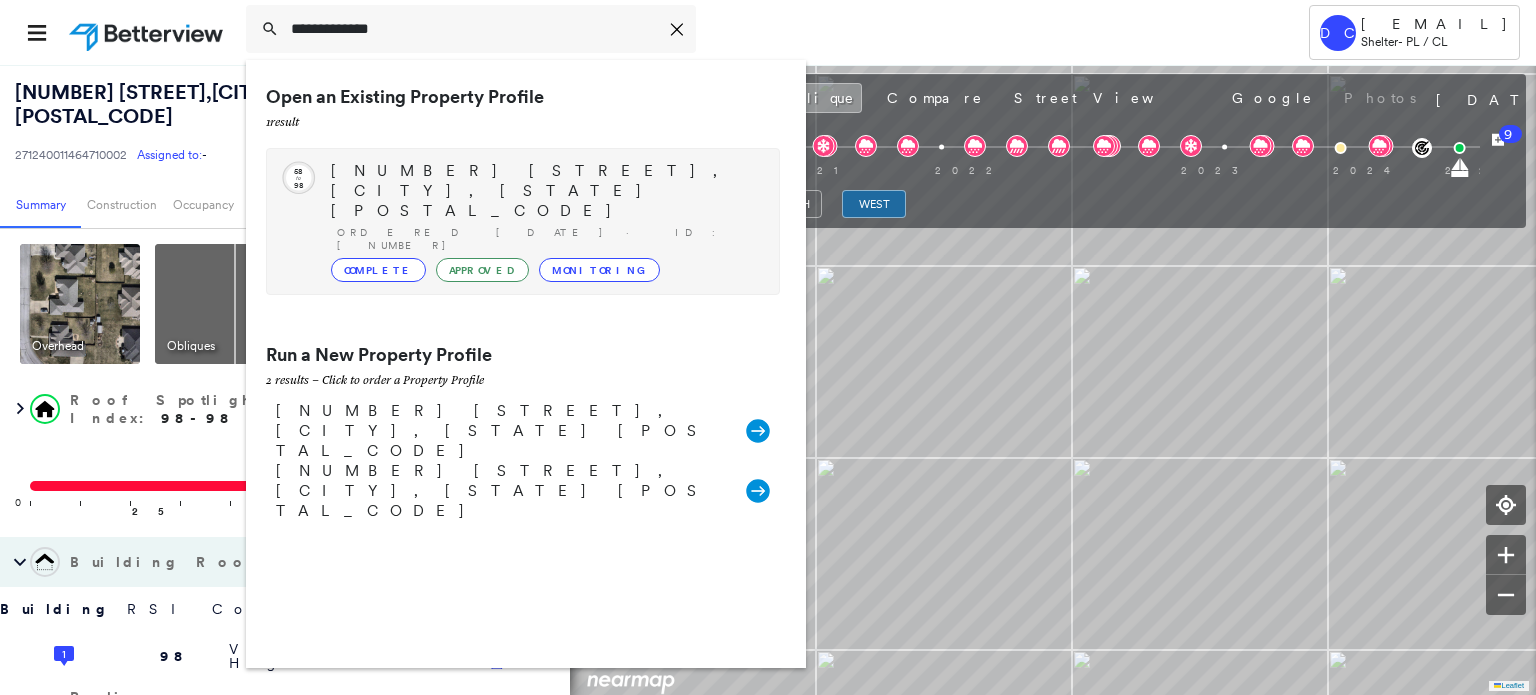 type on "**********" 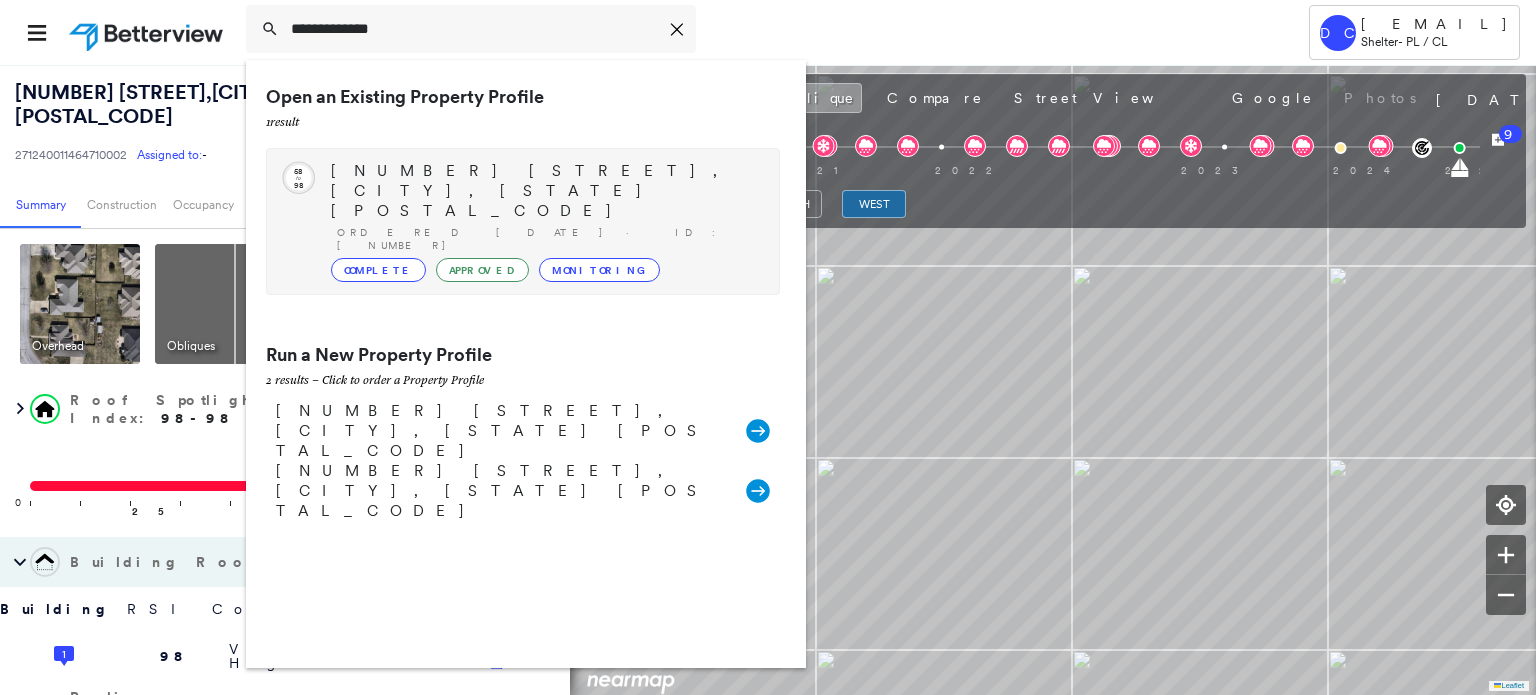 click on "[NUMBER] [STREET], [CITY], [STATE] [POSTAL_CODE]" at bounding box center (545, 191) 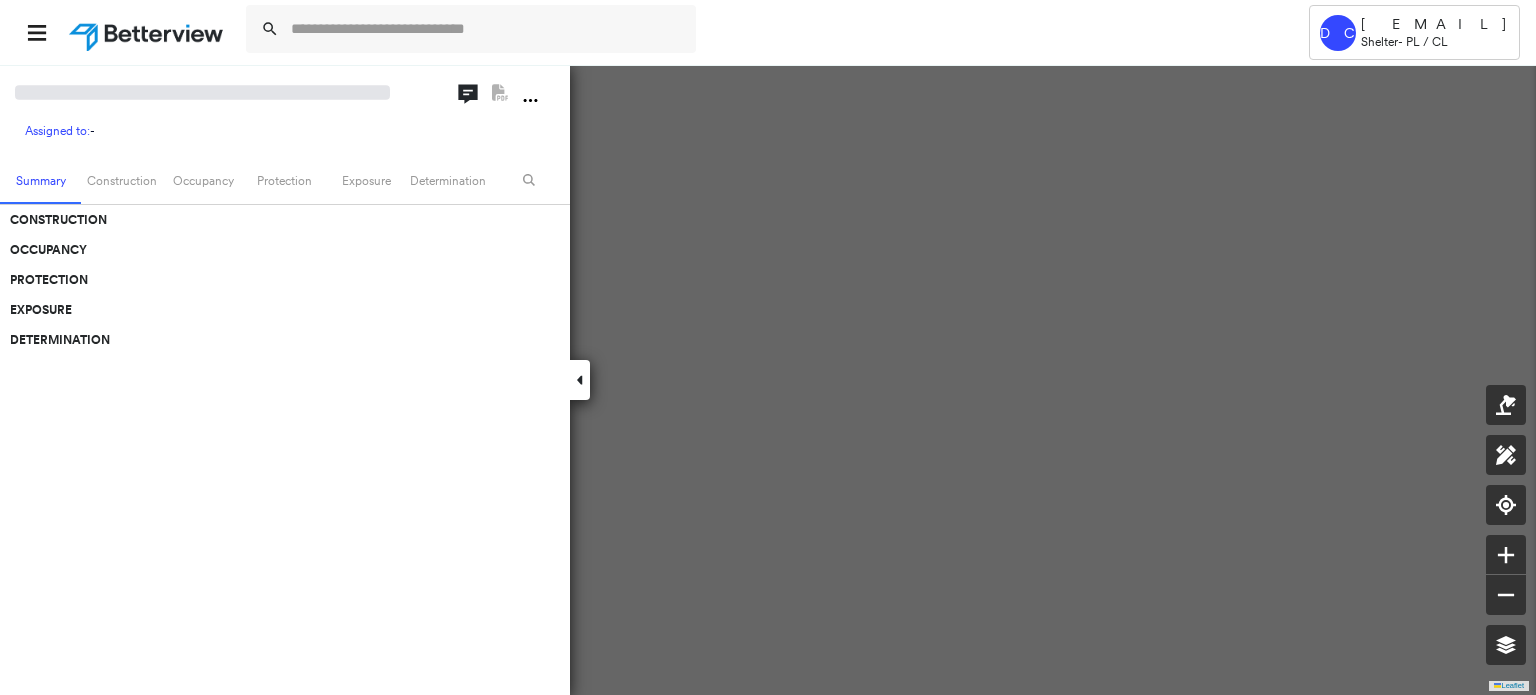 scroll, scrollTop: 0, scrollLeft: 0, axis: both 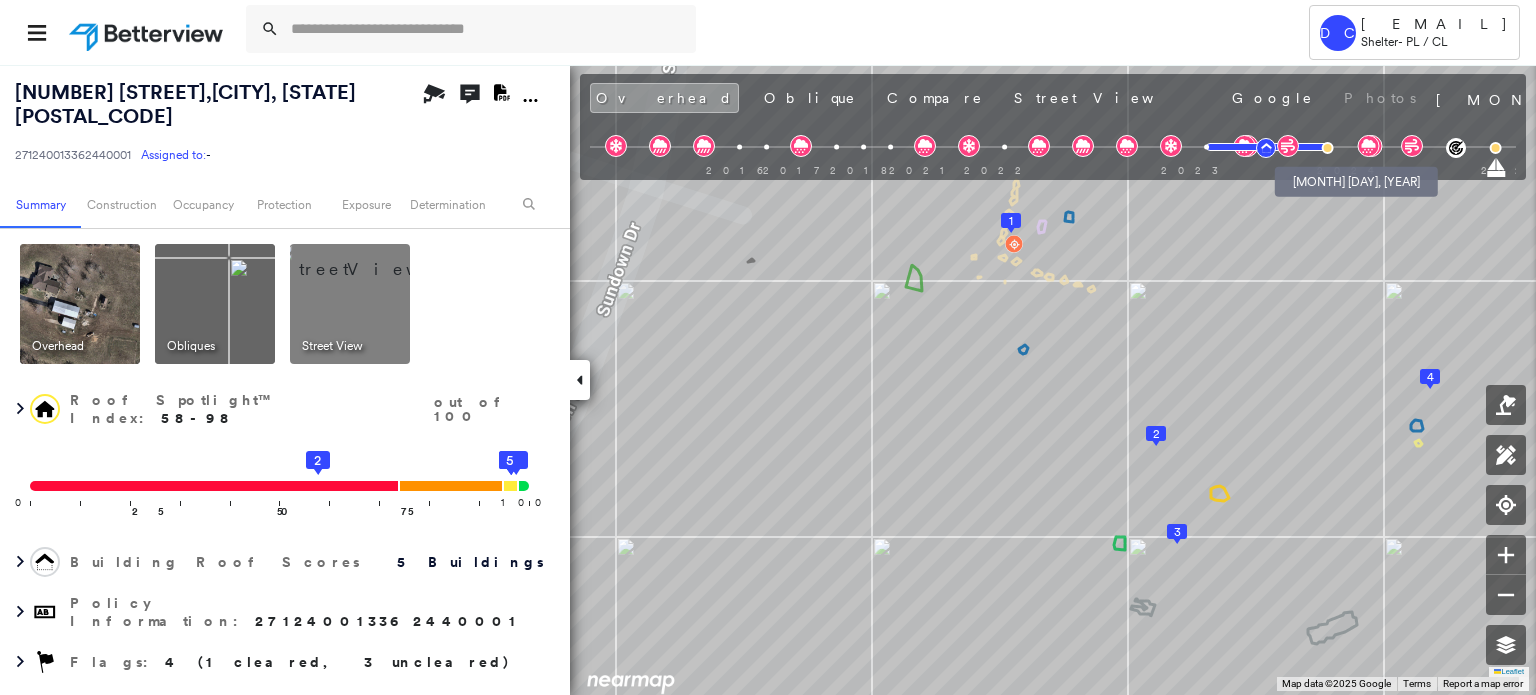 click at bounding box center [1327, 148] 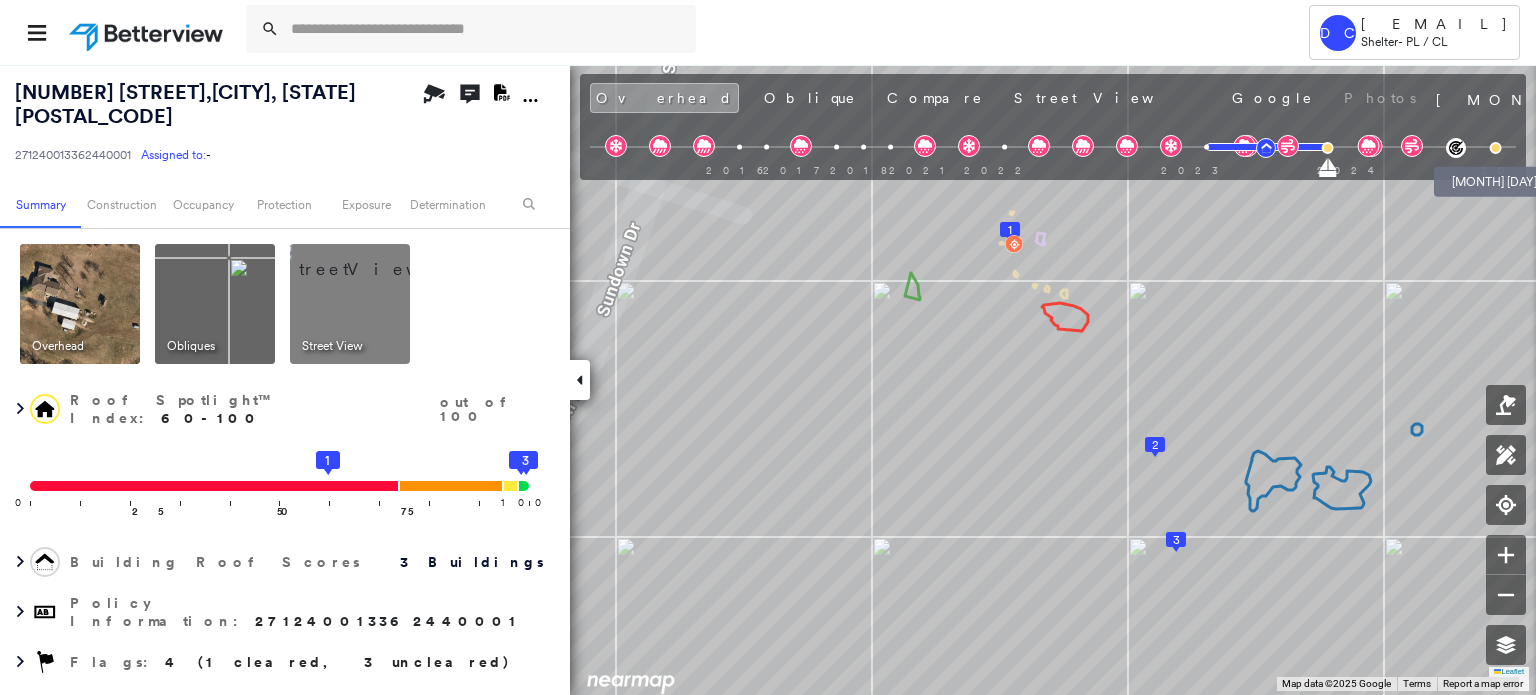 click at bounding box center [1496, 148] 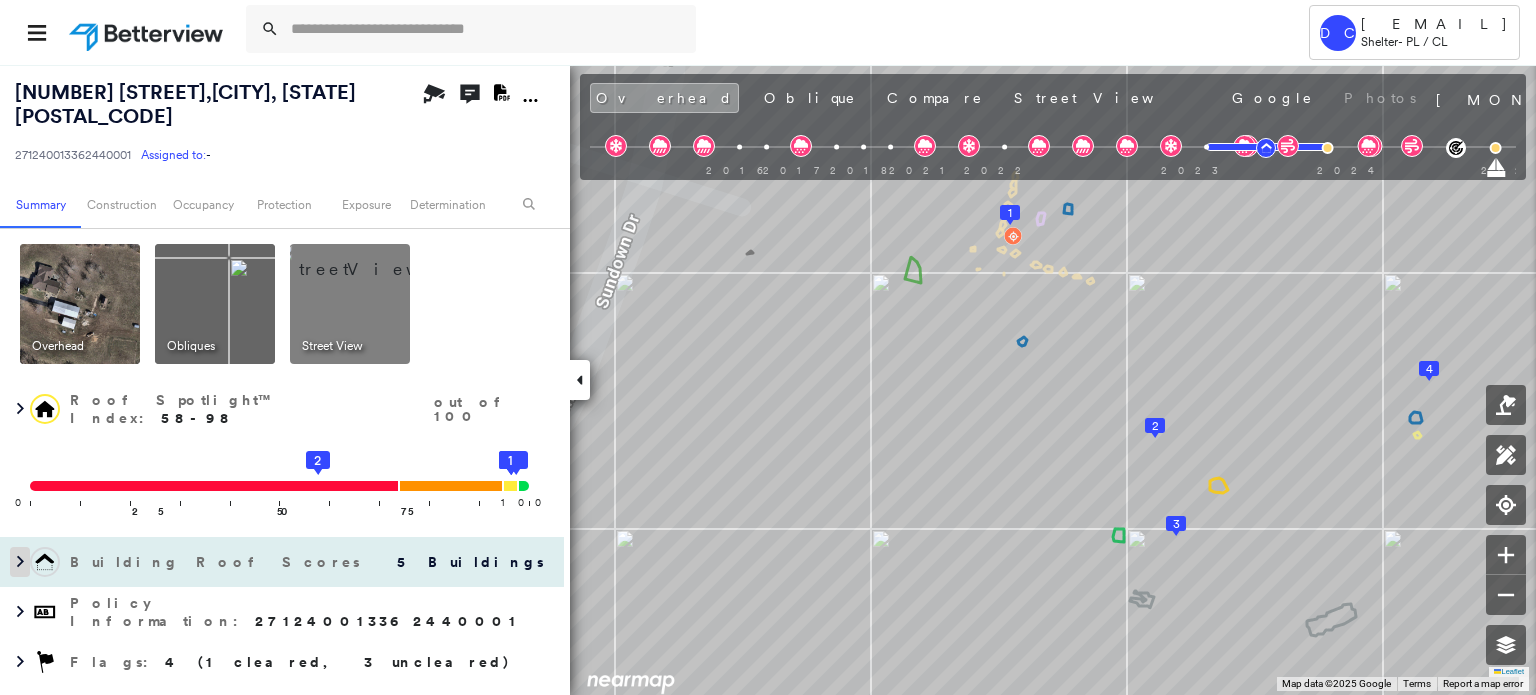 click 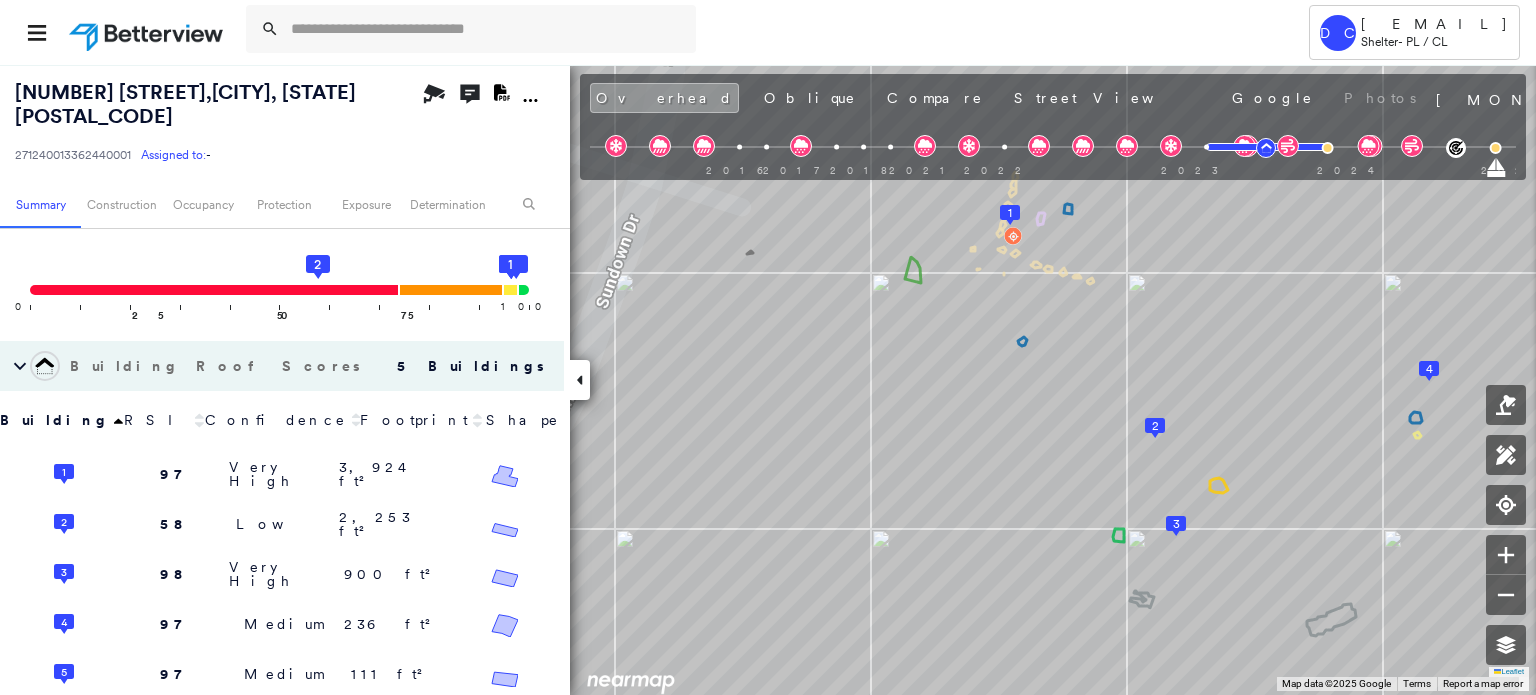 scroll, scrollTop: 200, scrollLeft: 0, axis: vertical 